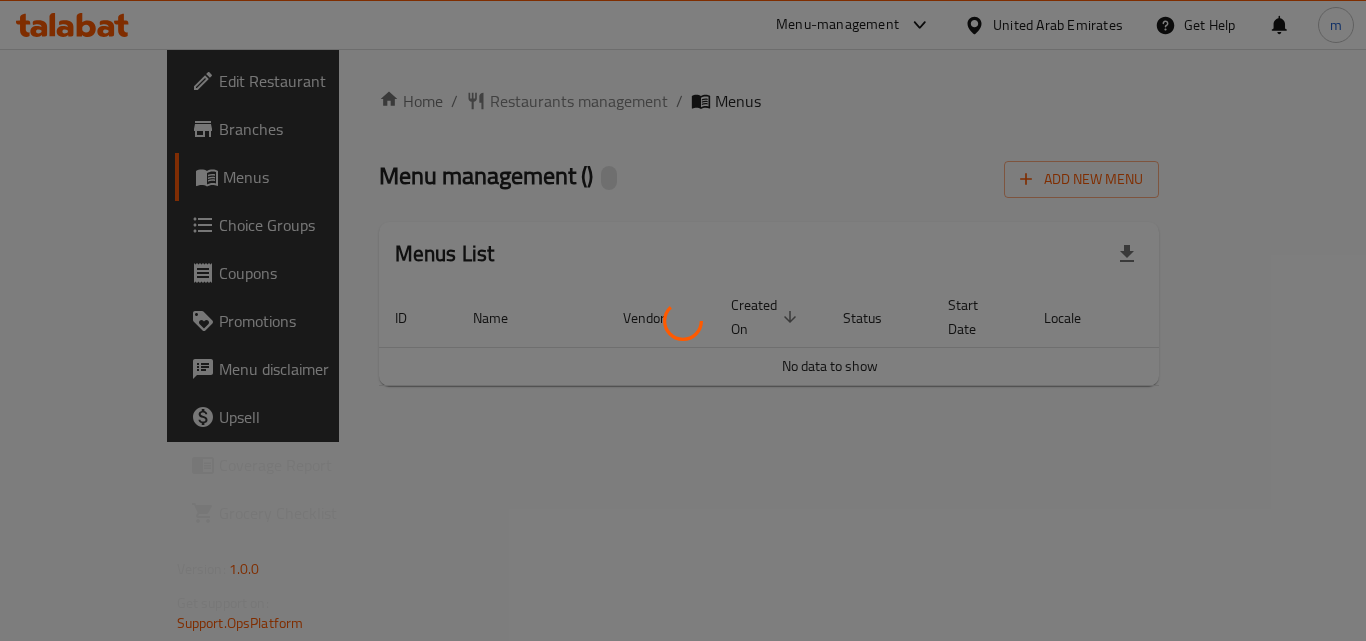 scroll, scrollTop: 0, scrollLeft: 0, axis: both 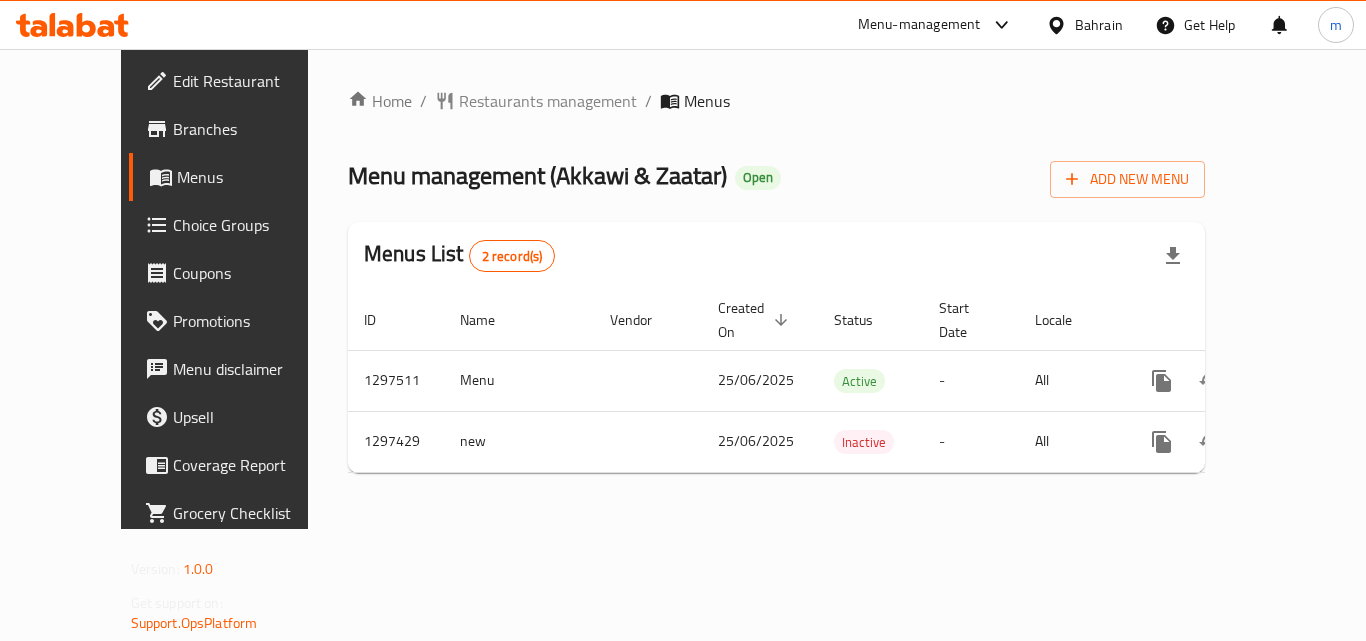 click 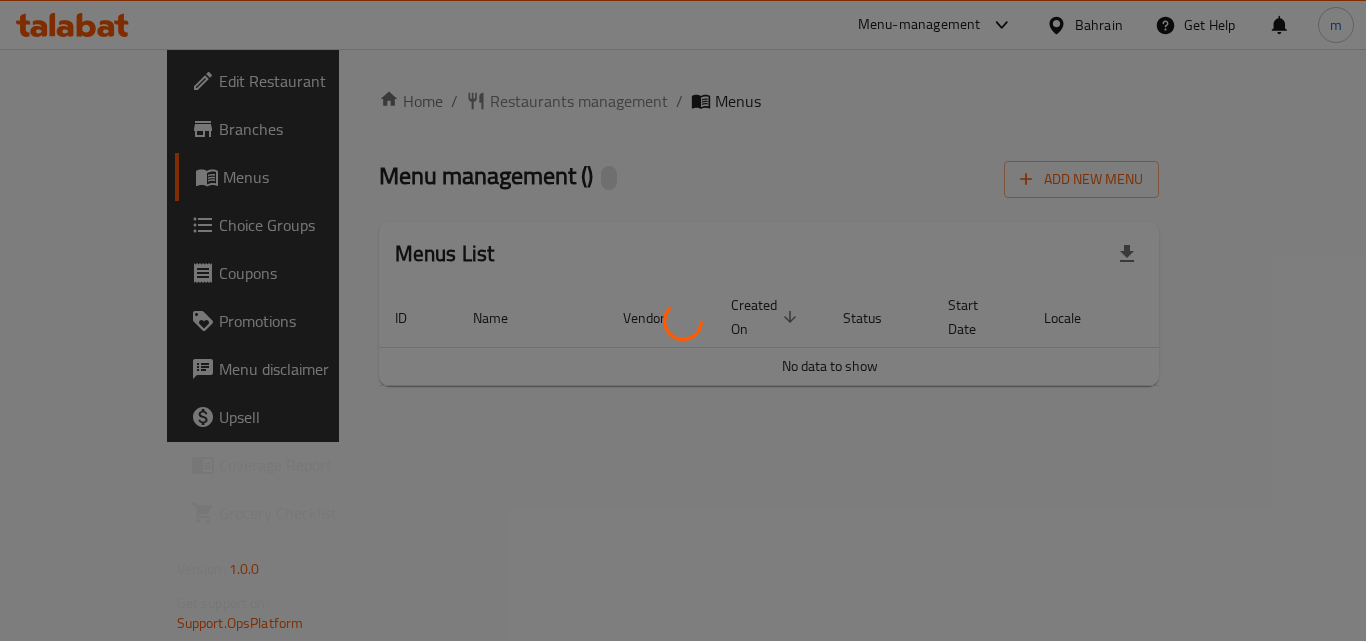 scroll, scrollTop: 0, scrollLeft: 0, axis: both 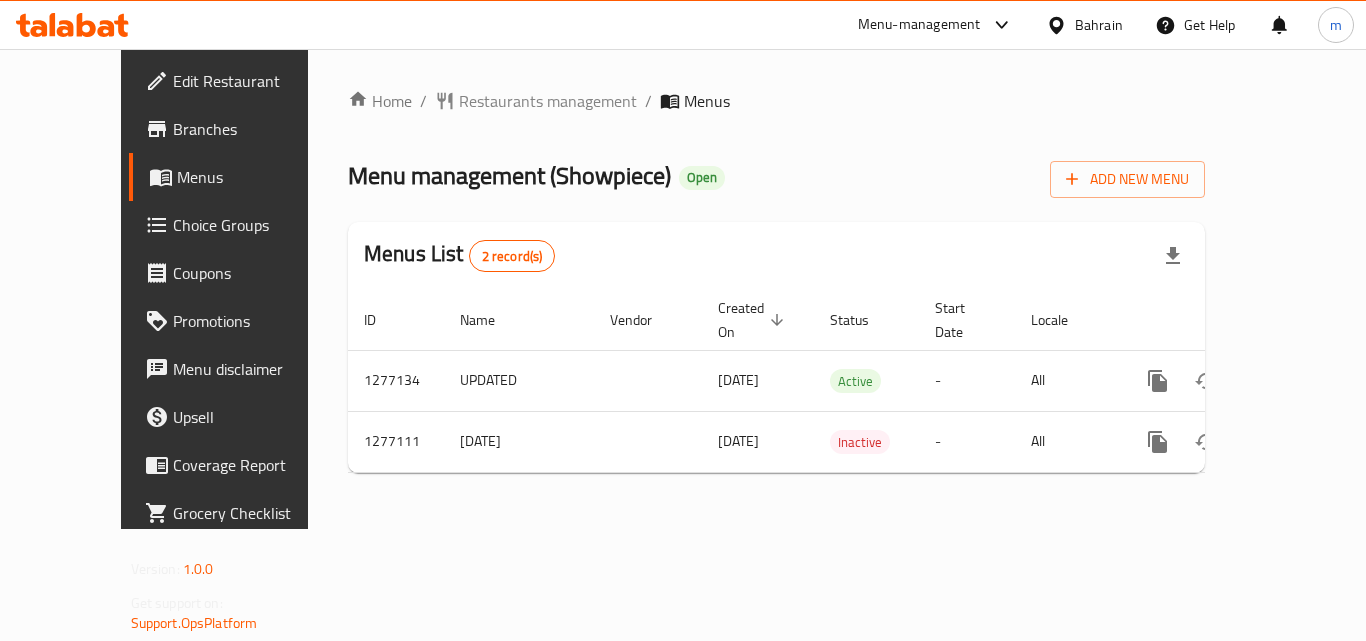 click at bounding box center [72, 25] 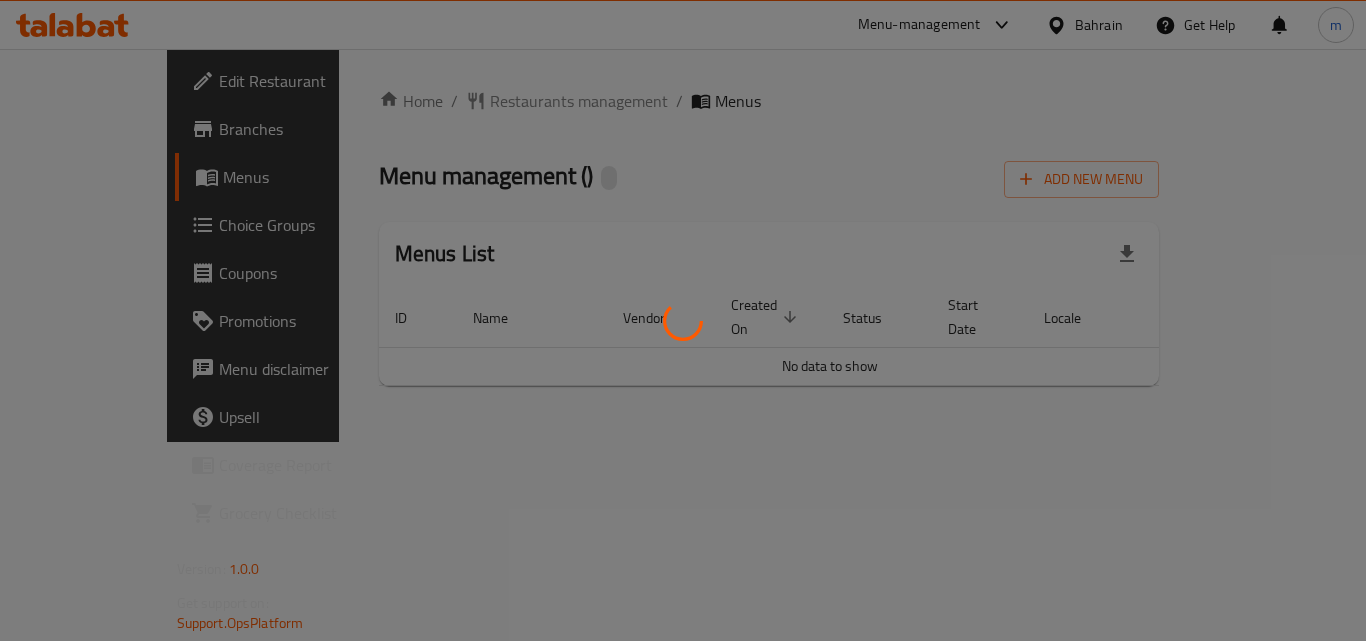 scroll, scrollTop: 0, scrollLeft: 0, axis: both 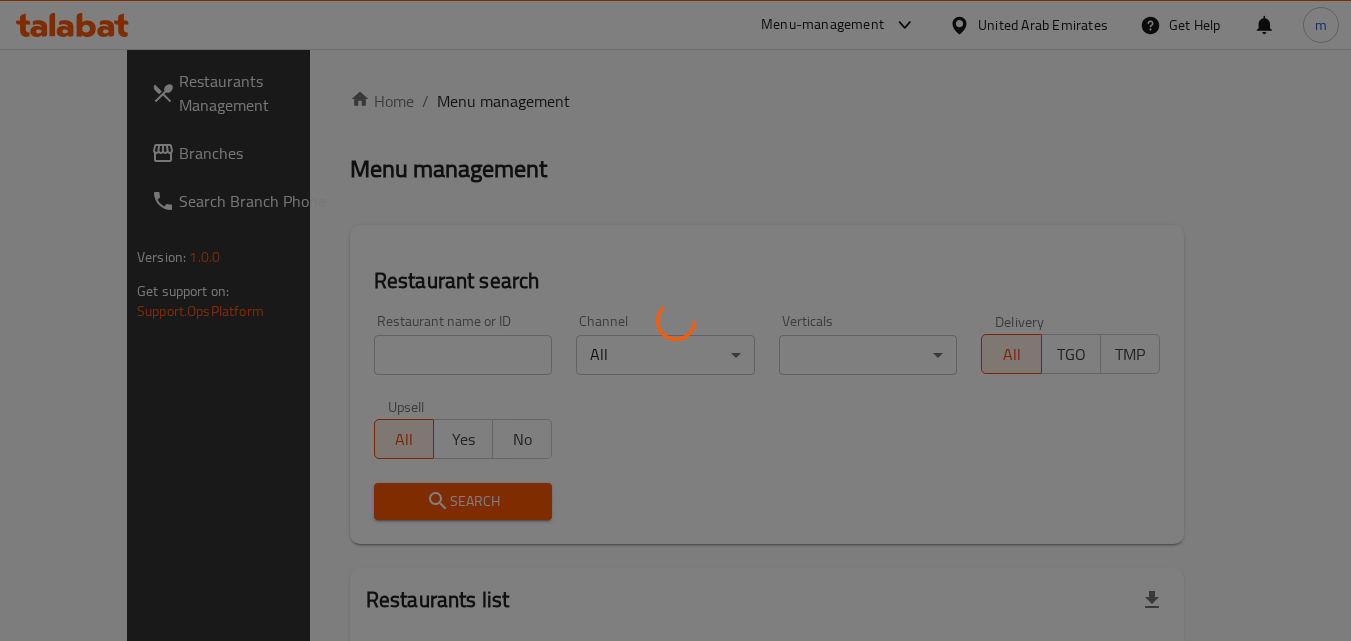 click at bounding box center (675, 320) 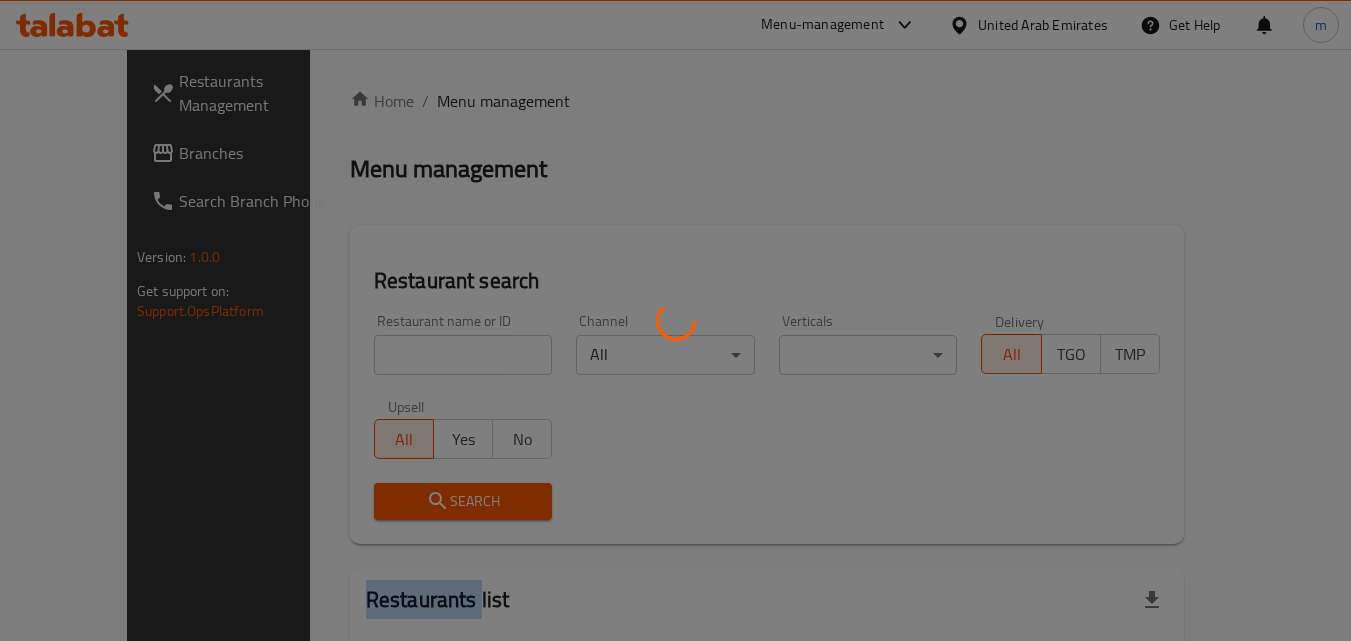 click at bounding box center [675, 320] 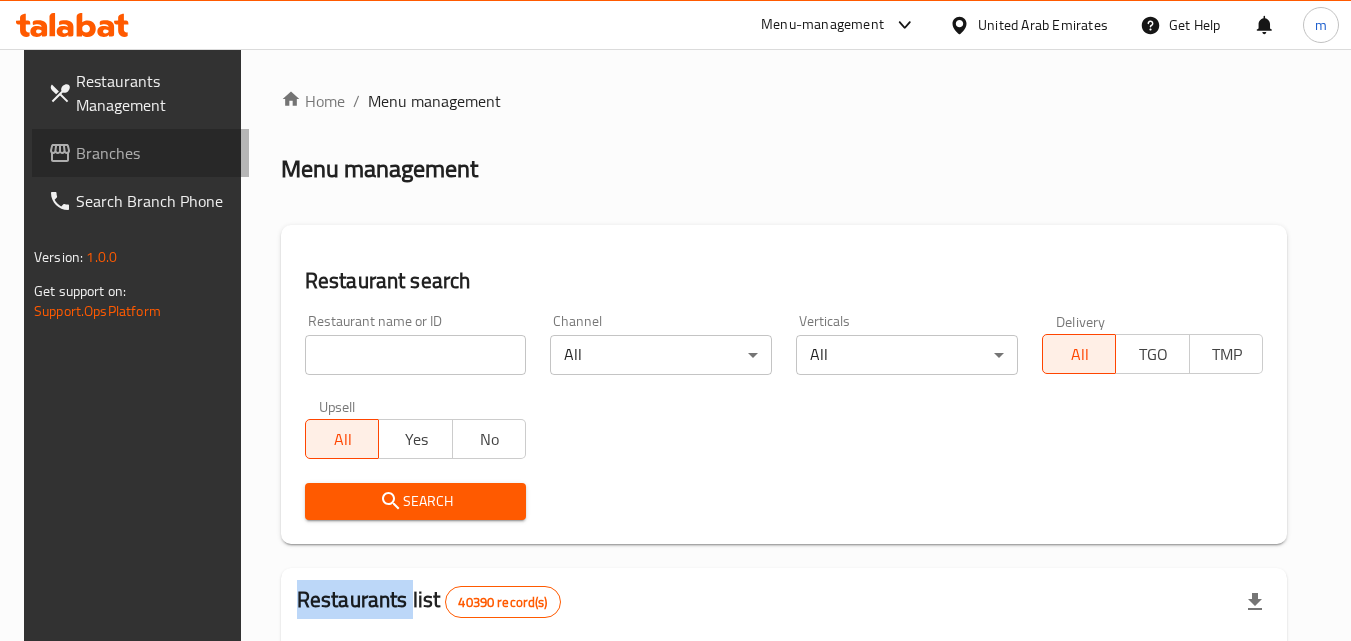 click on "Branches" at bounding box center [141, 153] 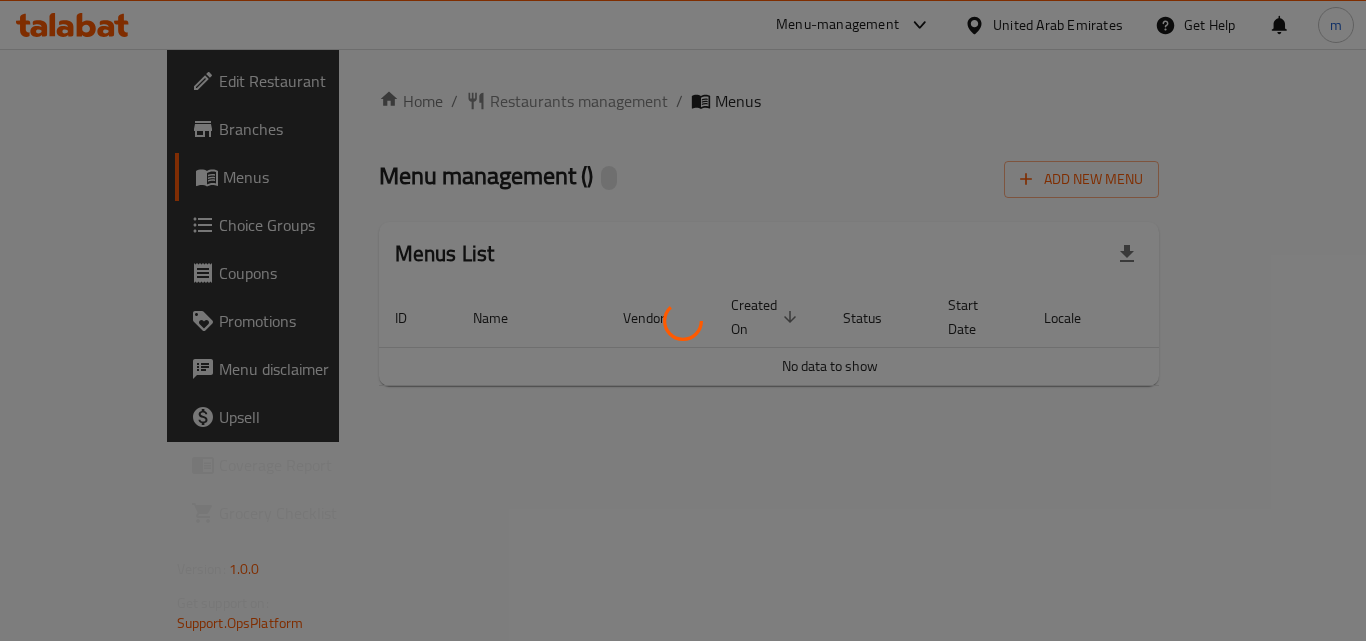 scroll, scrollTop: 0, scrollLeft: 0, axis: both 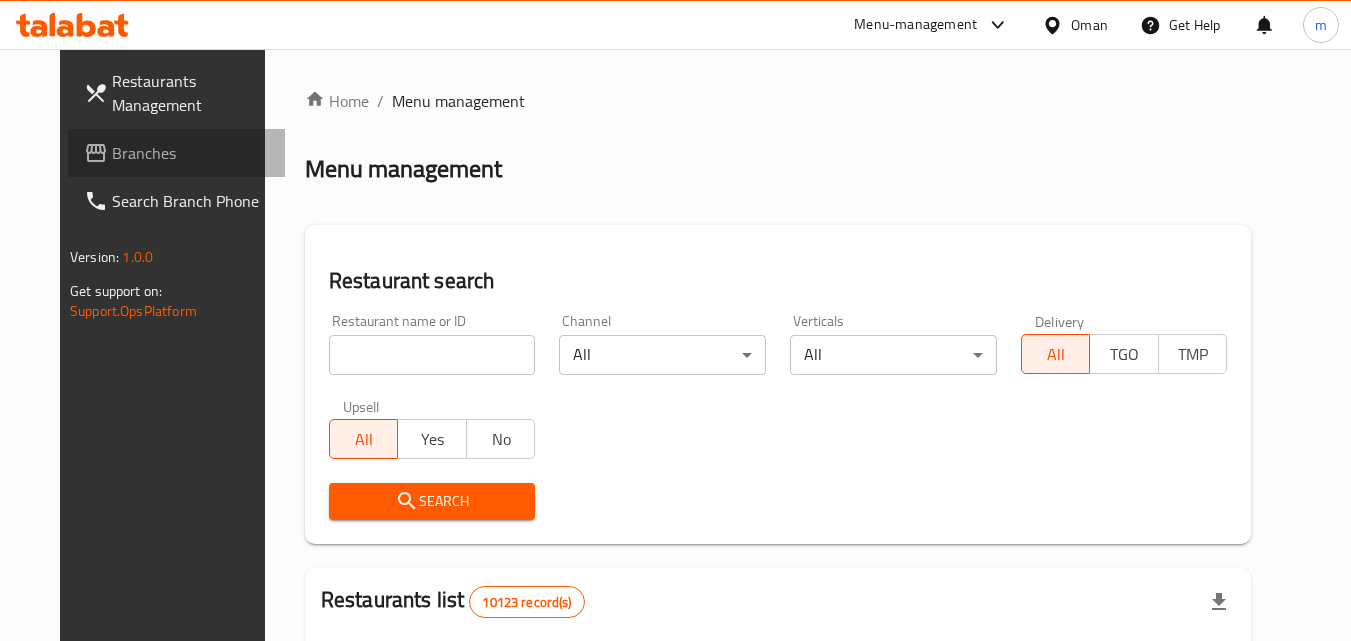click on "Branches" at bounding box center [191, 153] 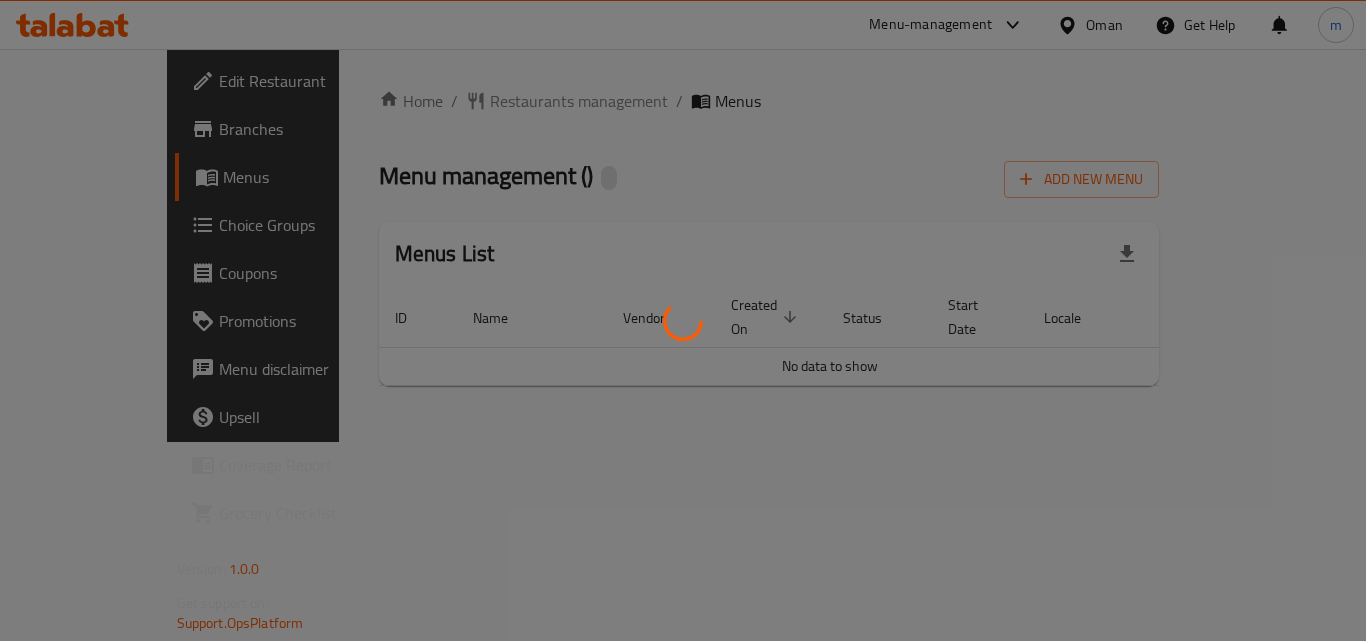 scroll, scrollTop: 0, scrollLeft: 0, axis: both 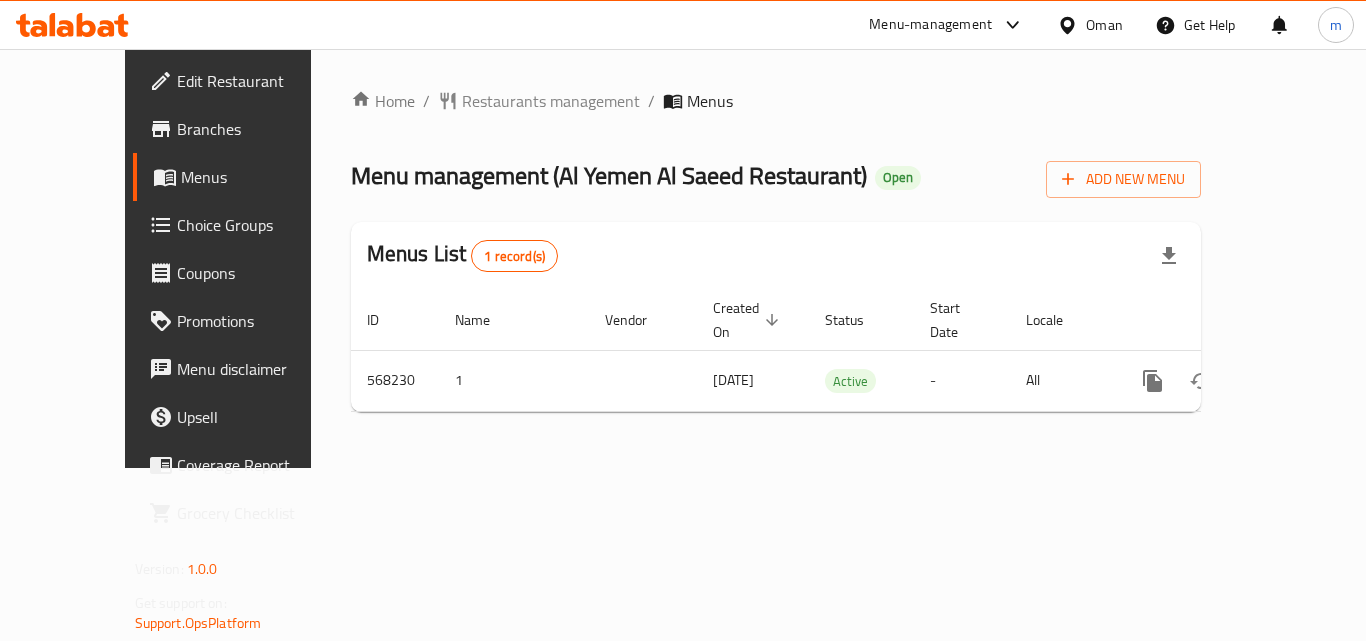 click 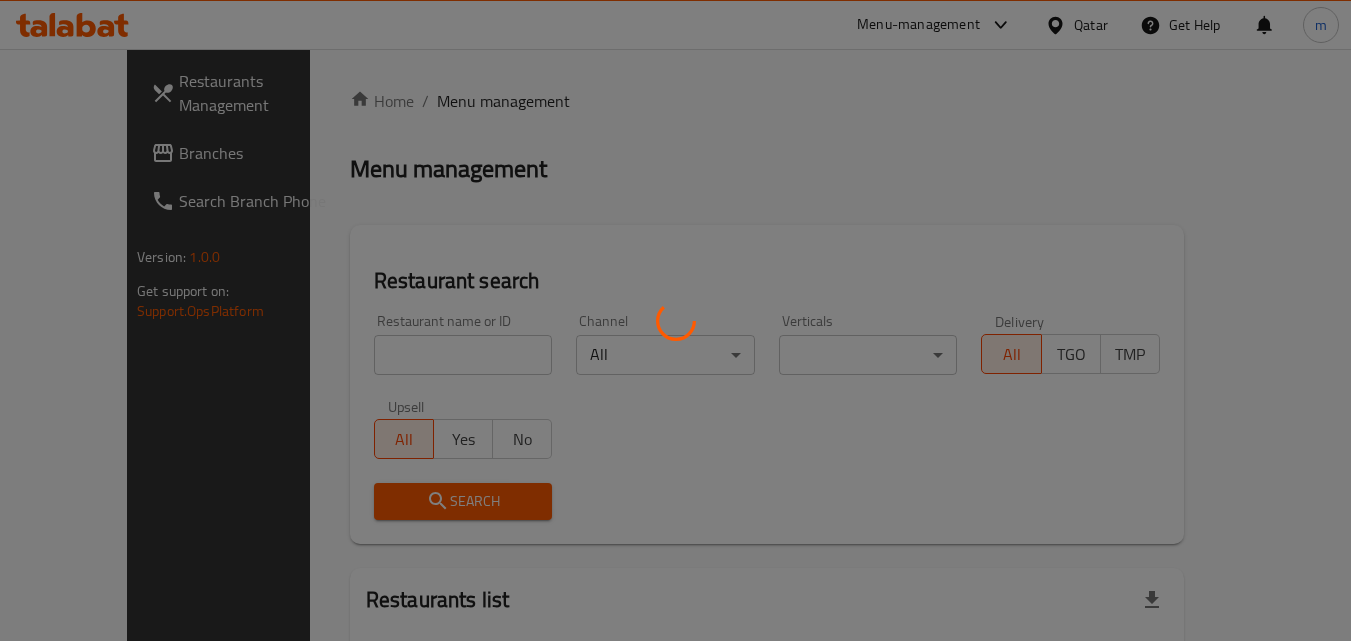 scroll, scrollTop: 0, scrollLeft: 0, axis: both 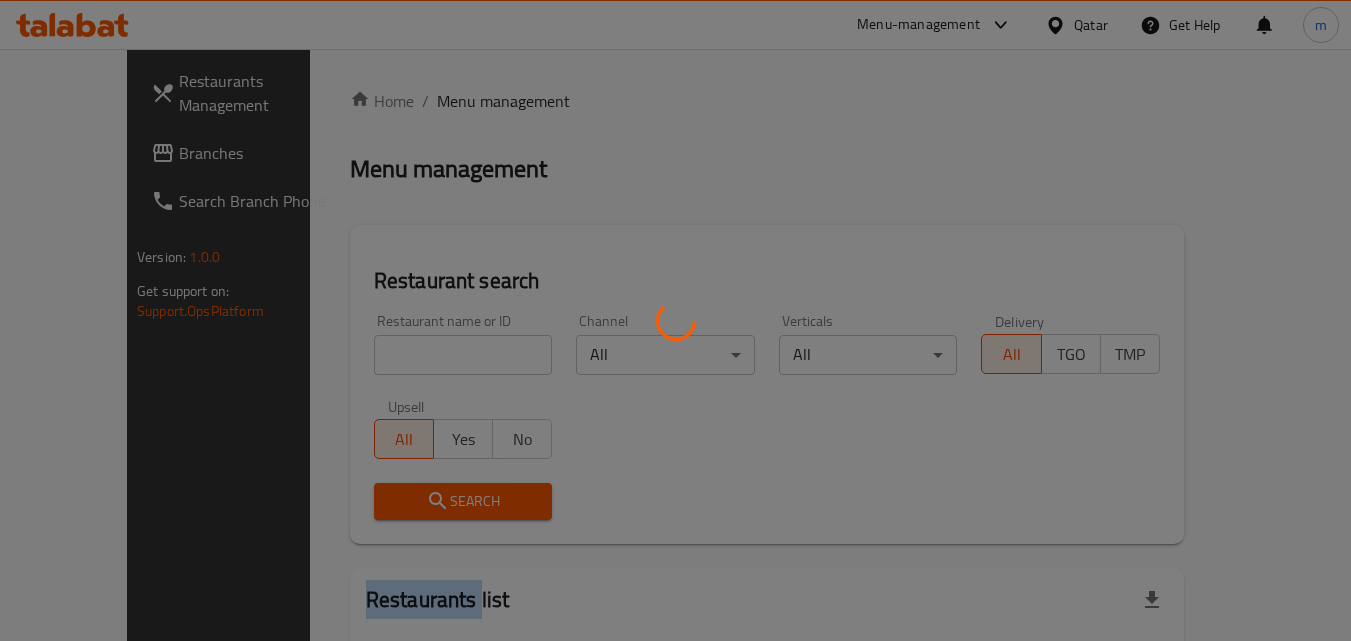 click at bounding box center (675, 320) 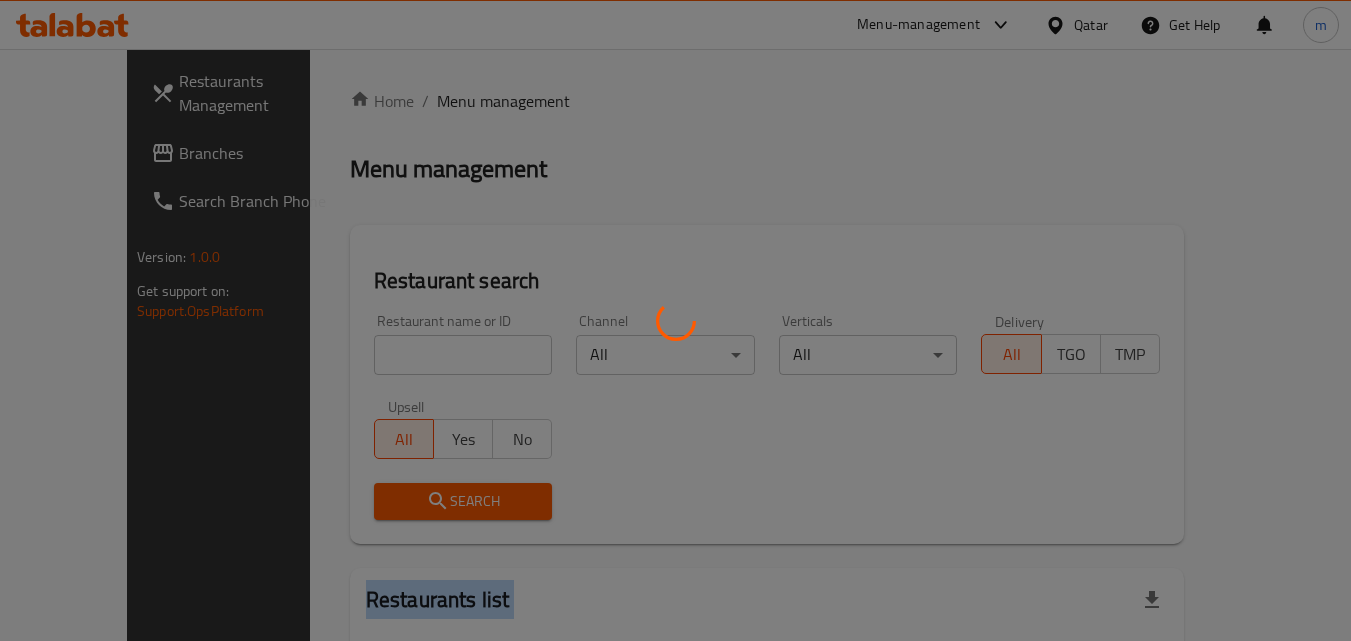 click at bounding box center [675, 320] 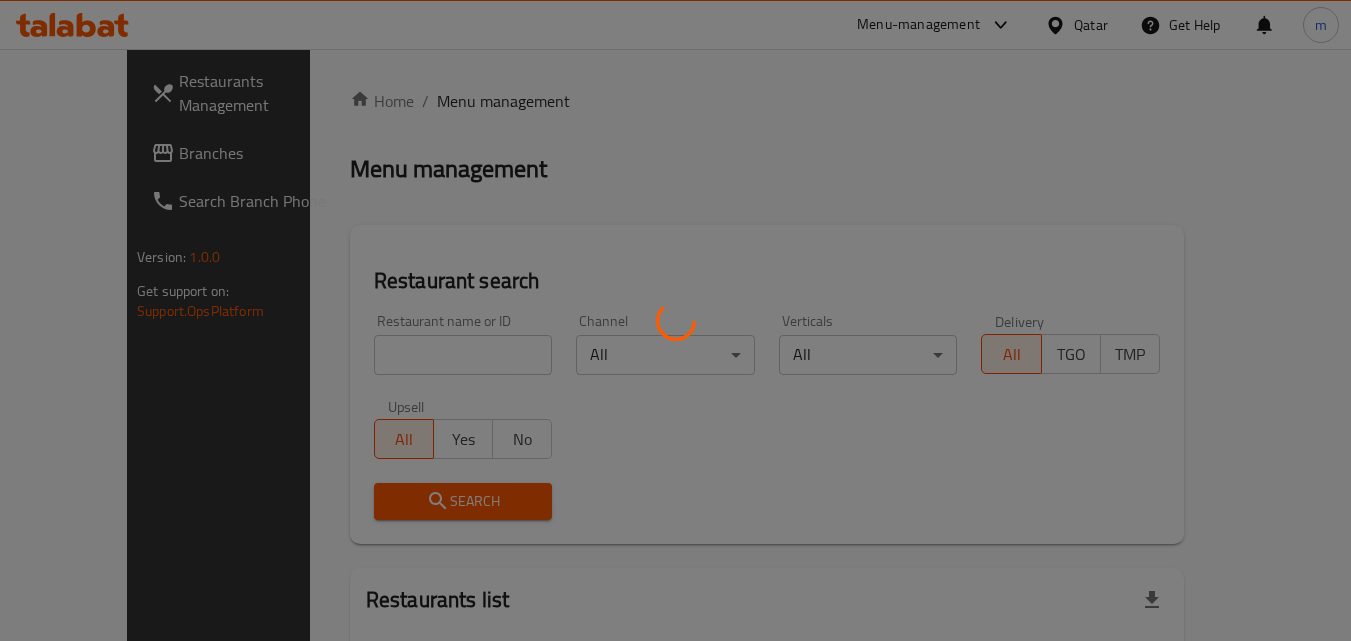 click at bounding box center [675, 320] 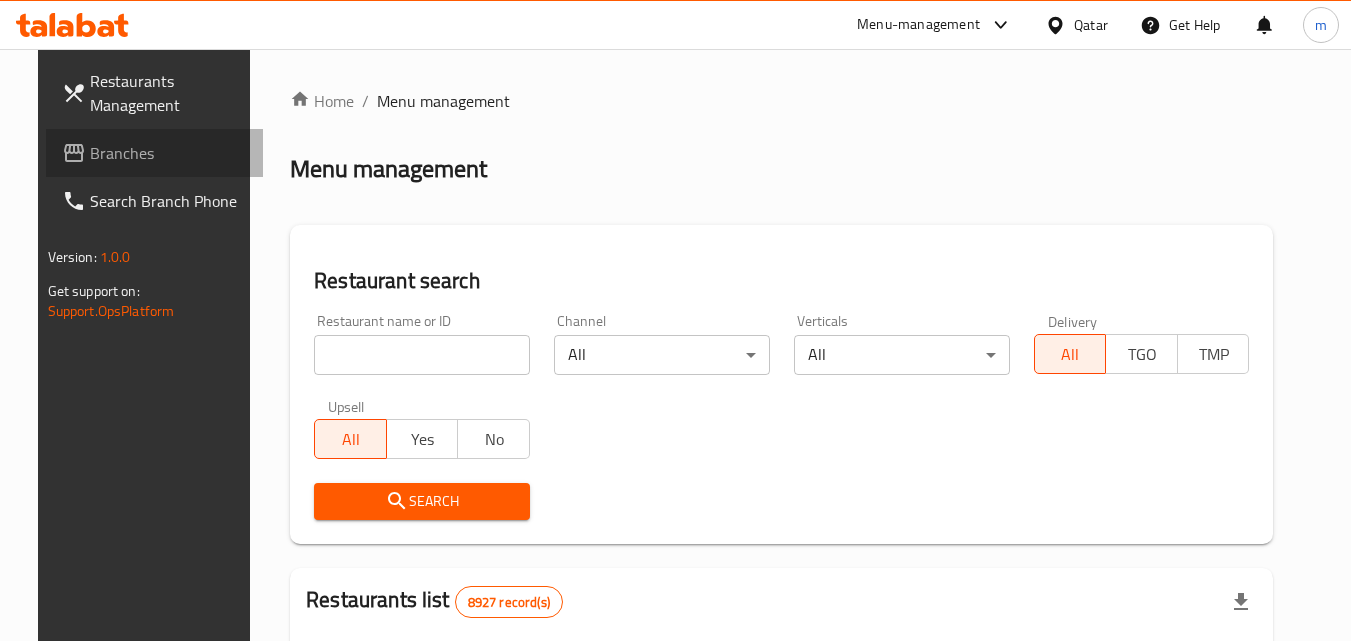 click on "Branches" at bounding box center (169, 153) 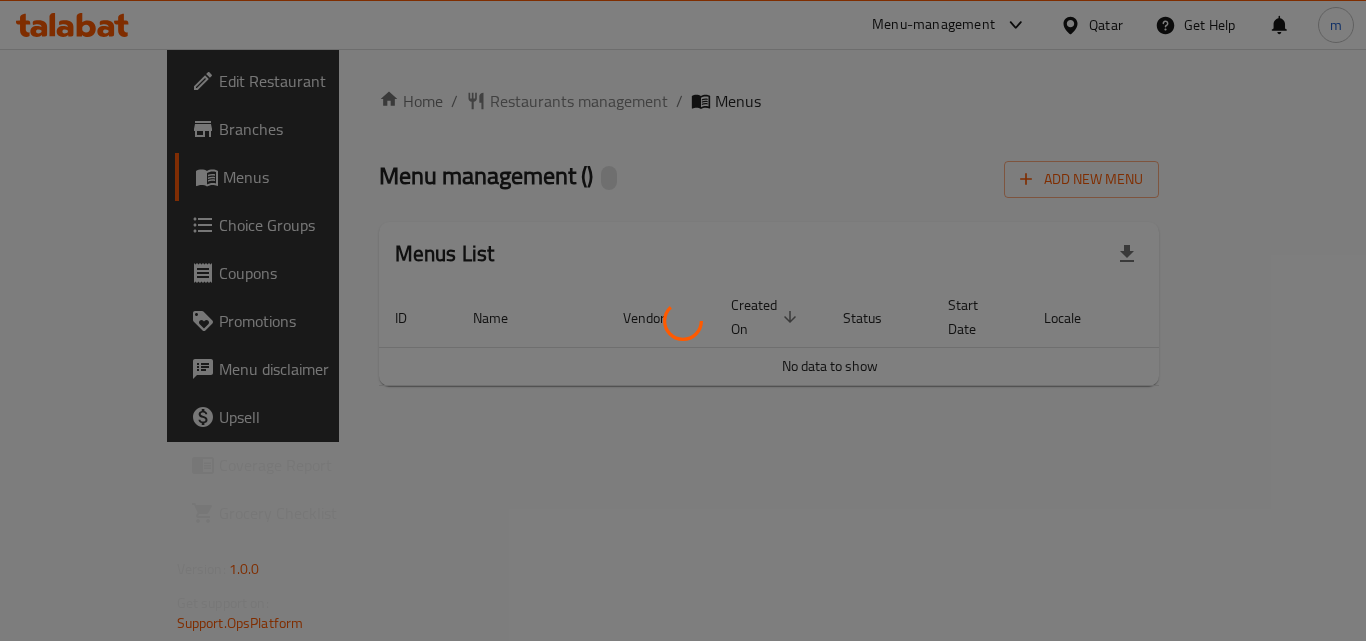 scroll, scrollTop: 0, scrollLeft: 0, axis: both 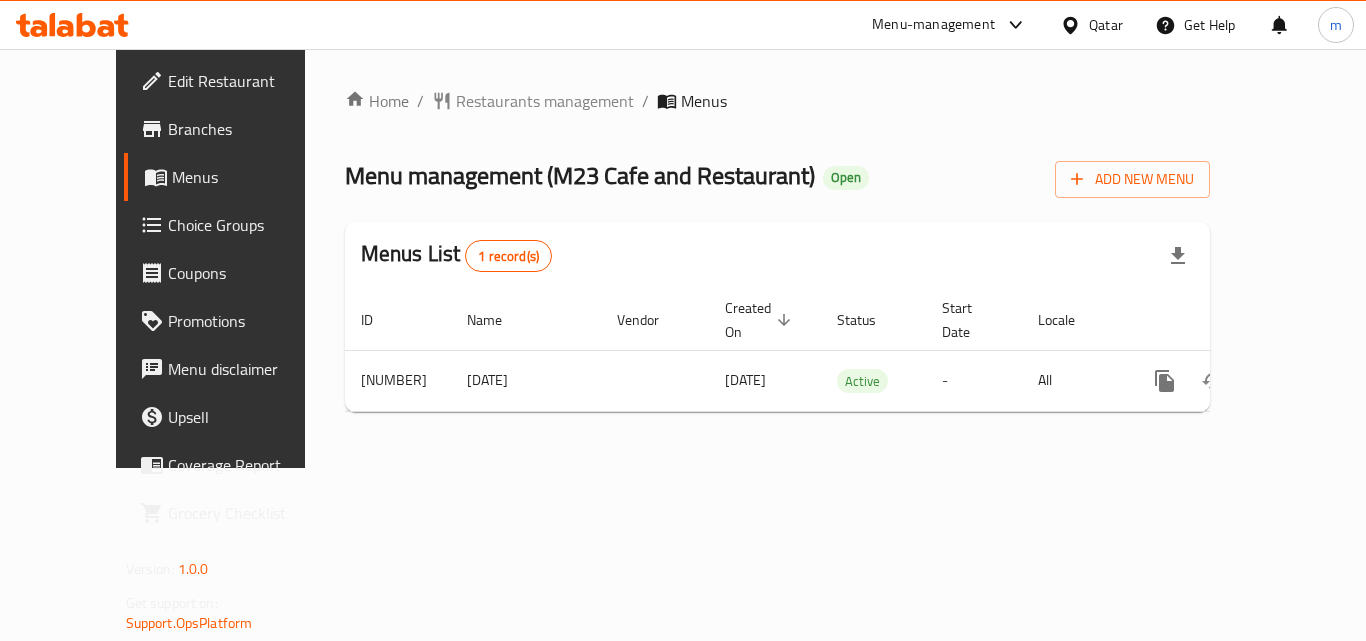 click 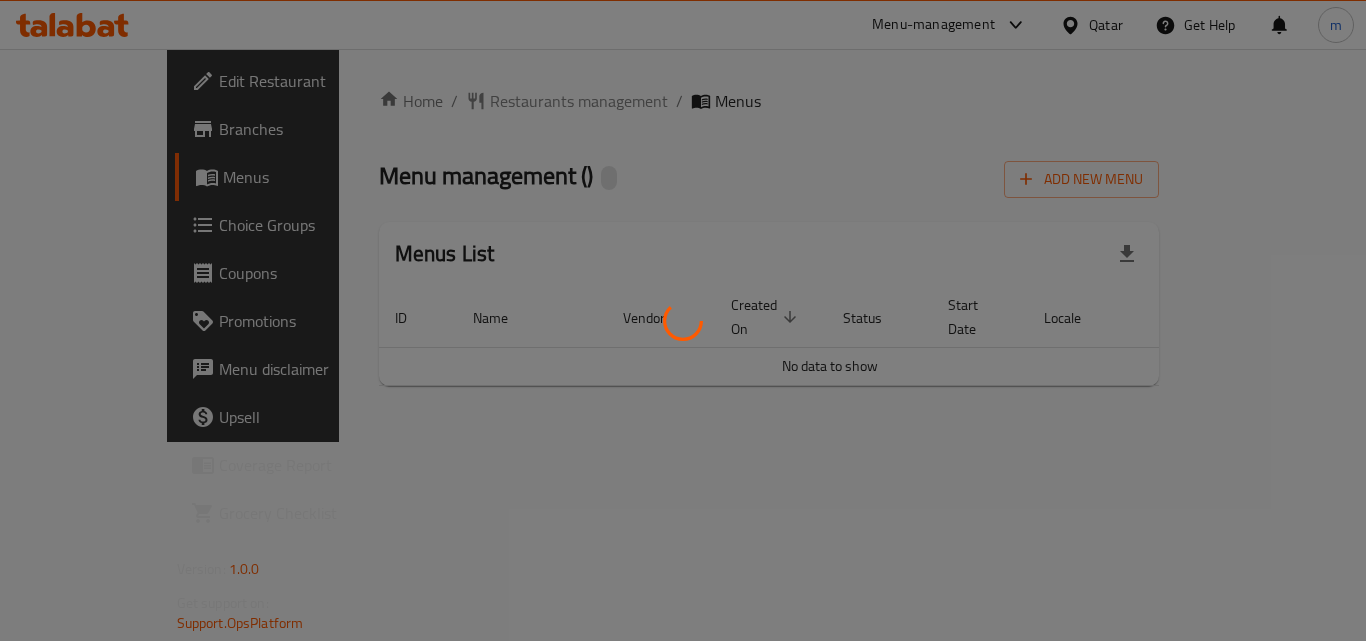 scroll, scrollTop: 0, scrollLeft: 0, axis: both 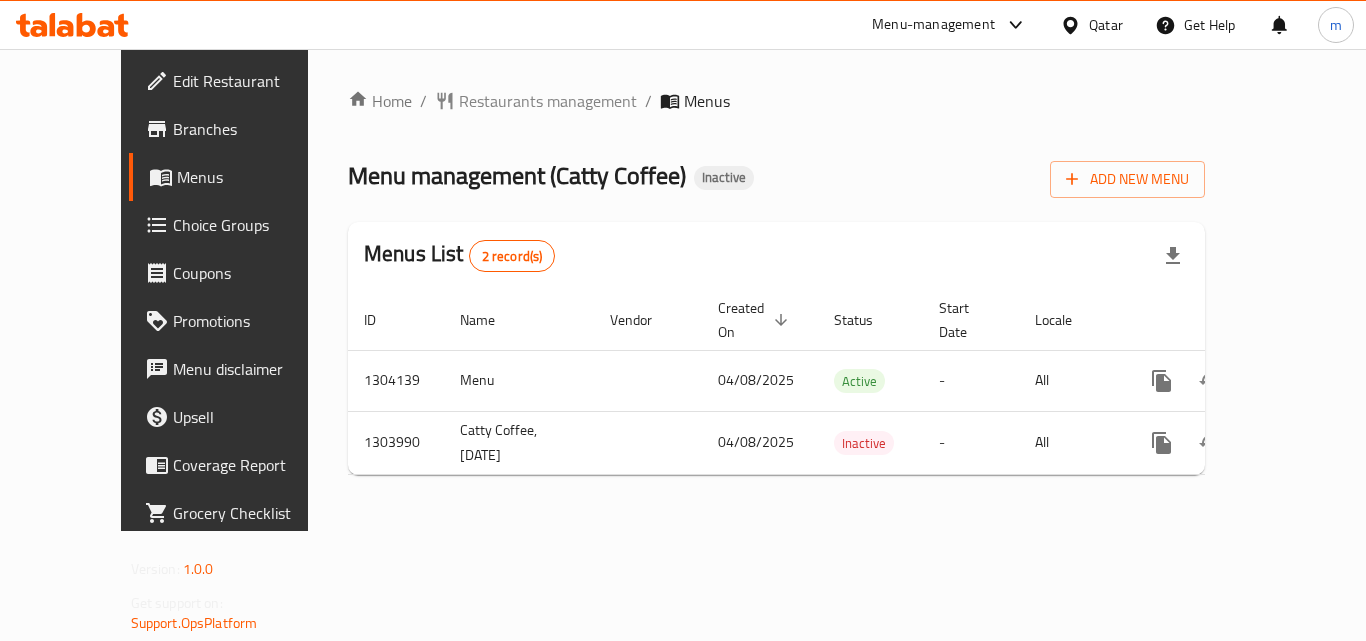 click 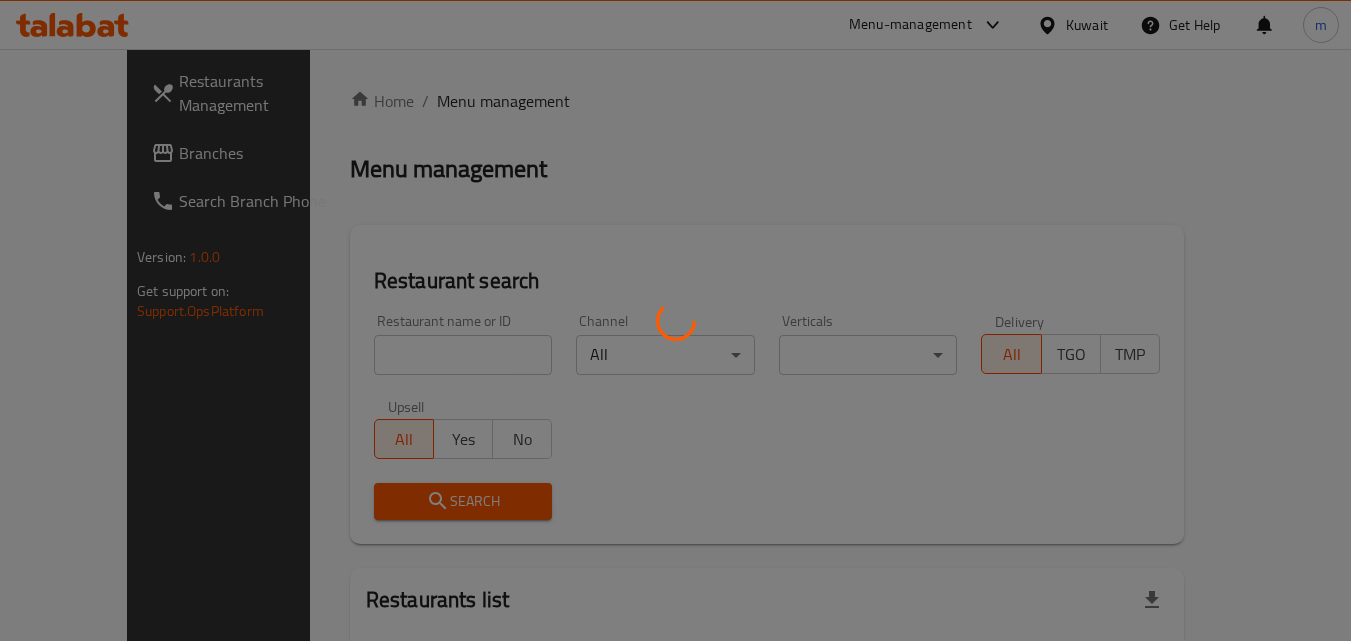 scroll, scrollTop: 0, scrollLeft: 0, axis: both 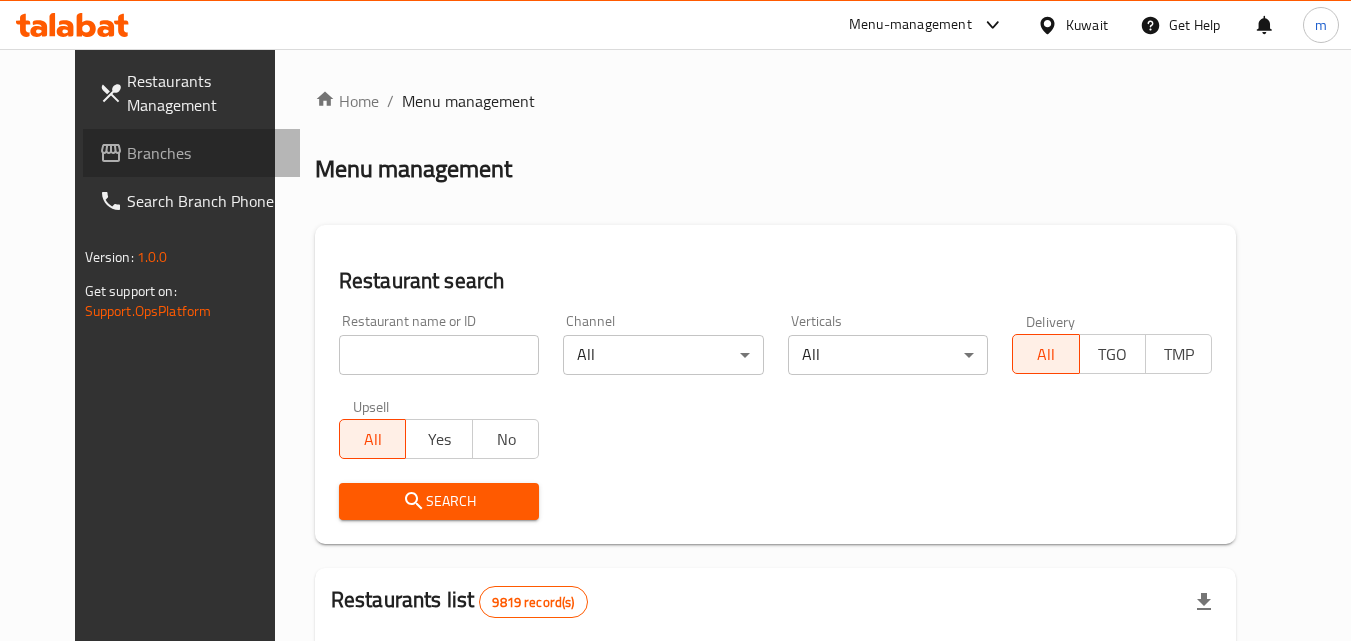 click on "Branches" at bounding box center (206, 153) 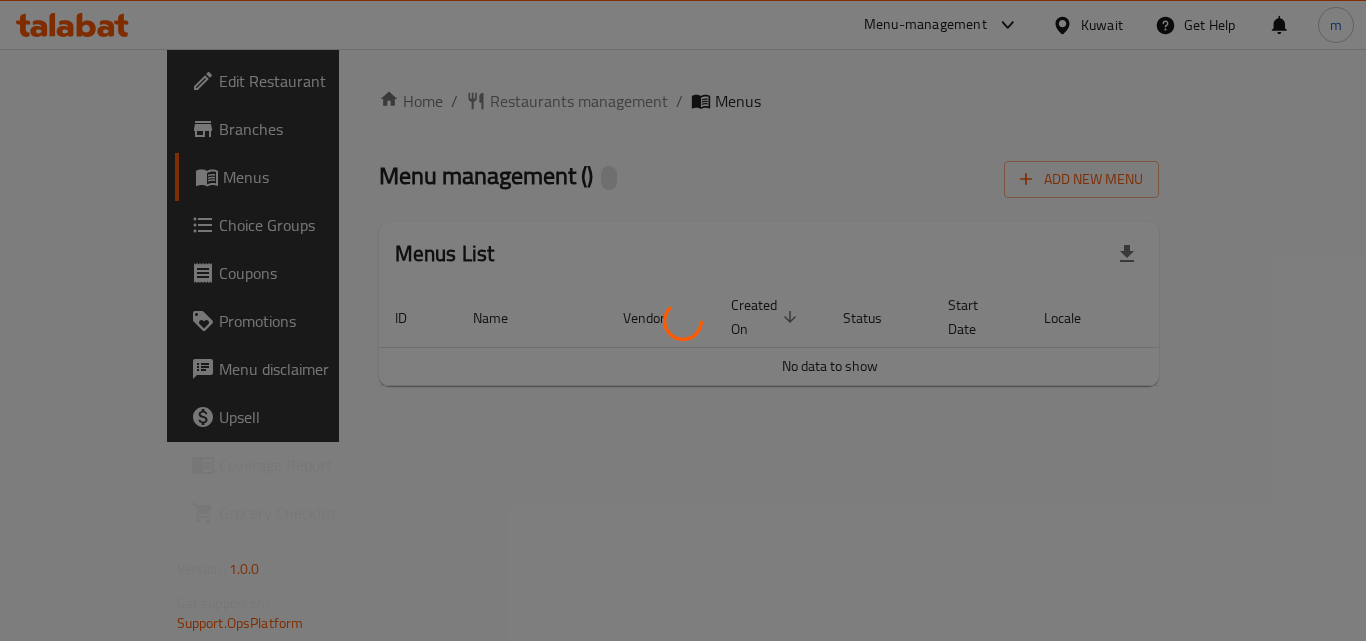 scroll, scrollTop: 0, scrollLeft: 0, axis: both 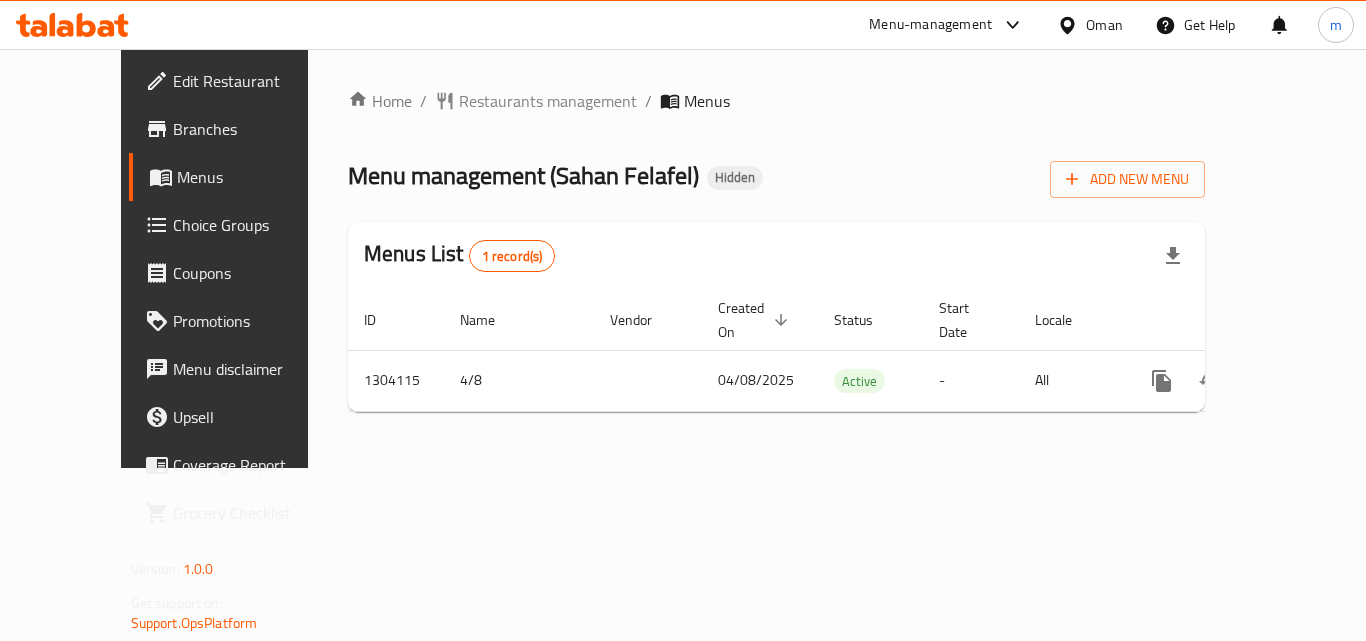click 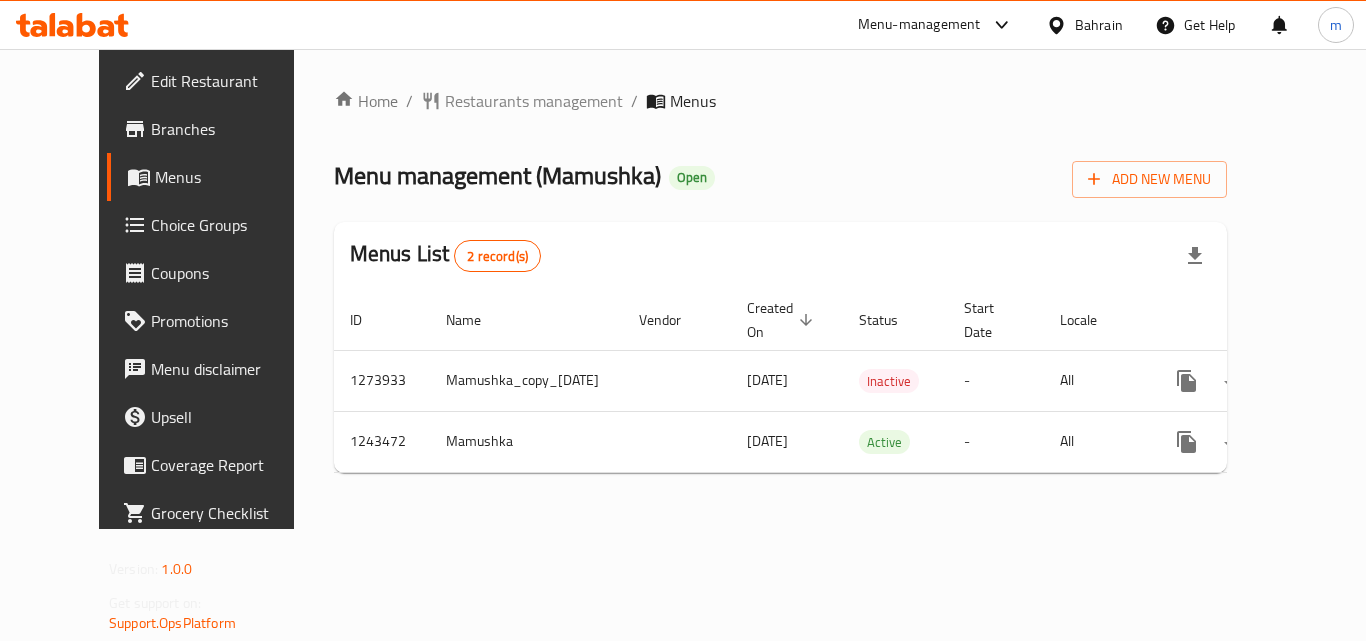 scroll, scrollTop: 0, scrollLeft: 0, axis: both 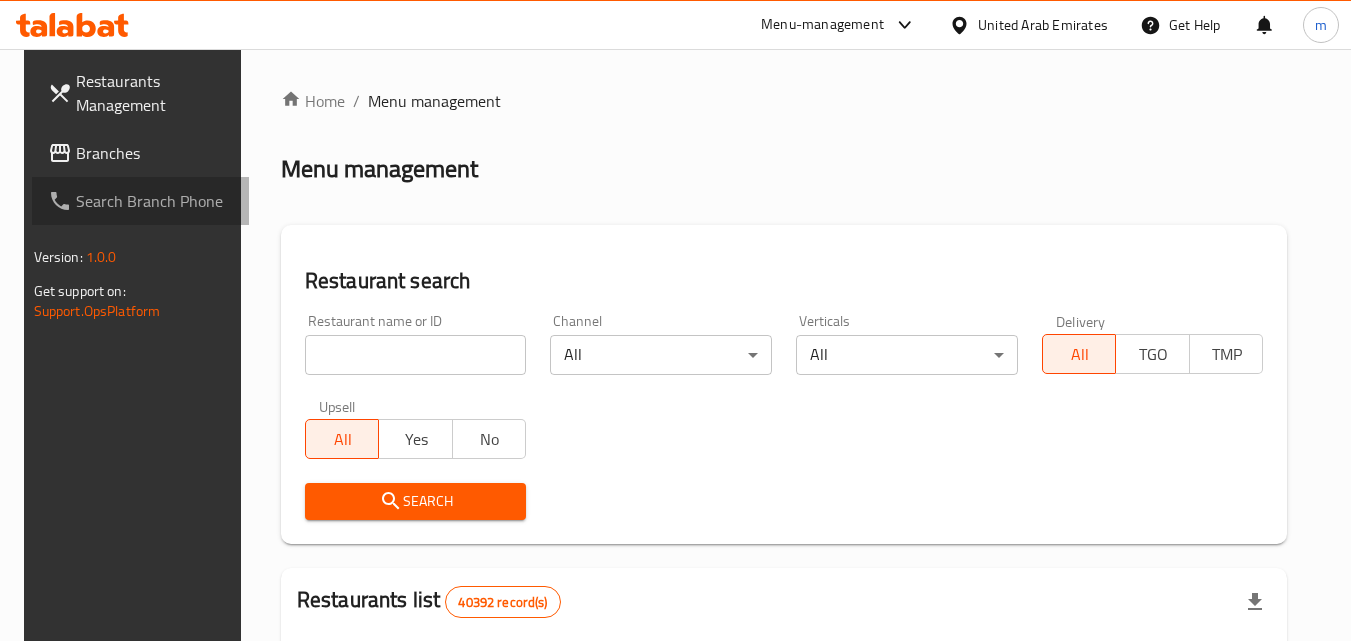 click on "Search Branch Phone" at bounding box center [141, 201] 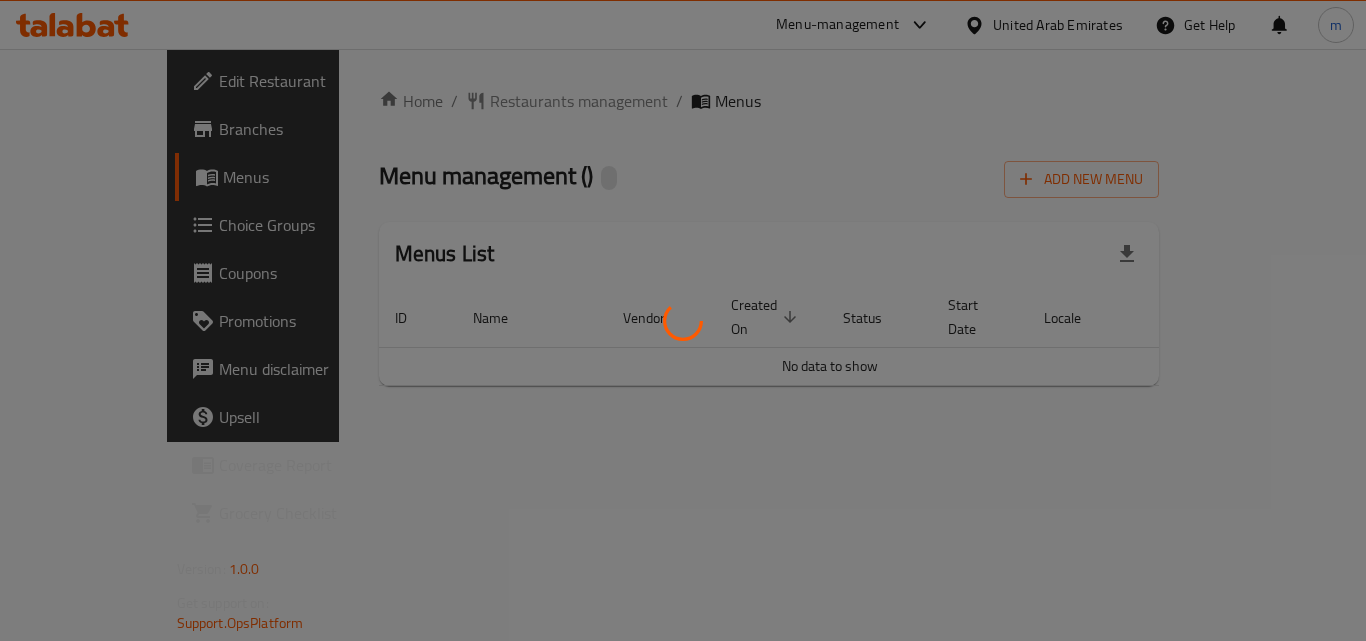 scroll, scrollTop: 0, scrollLeft: 0, axis: both 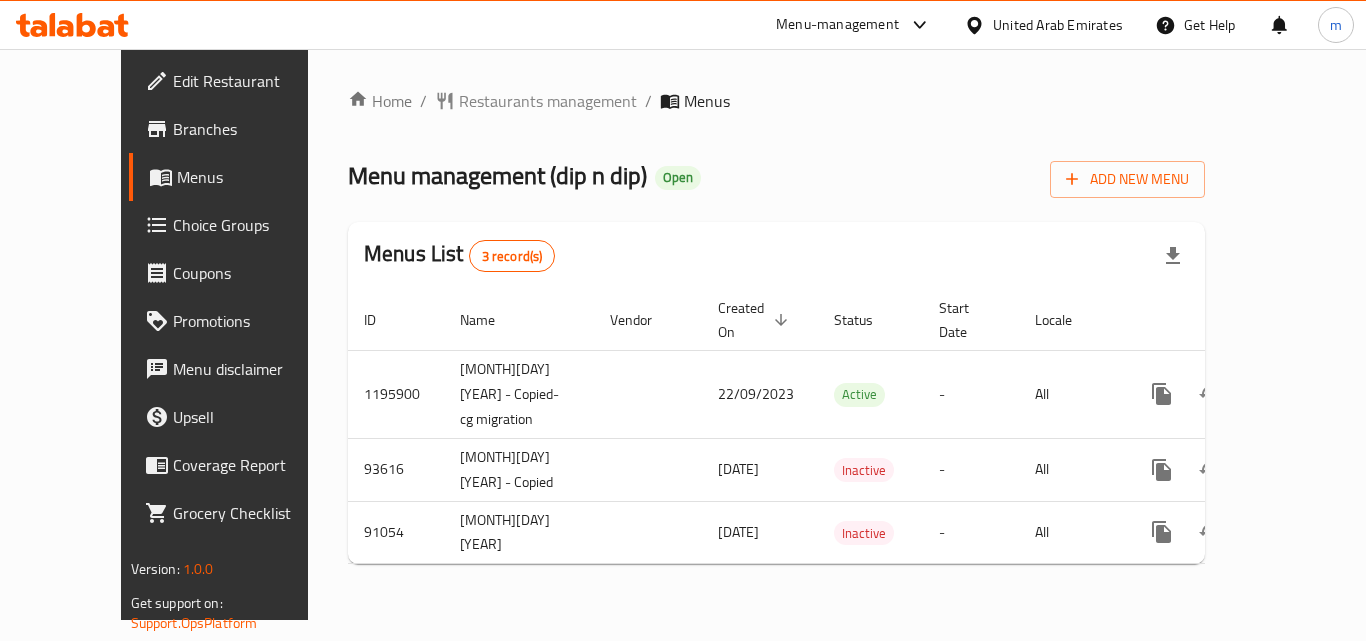 click 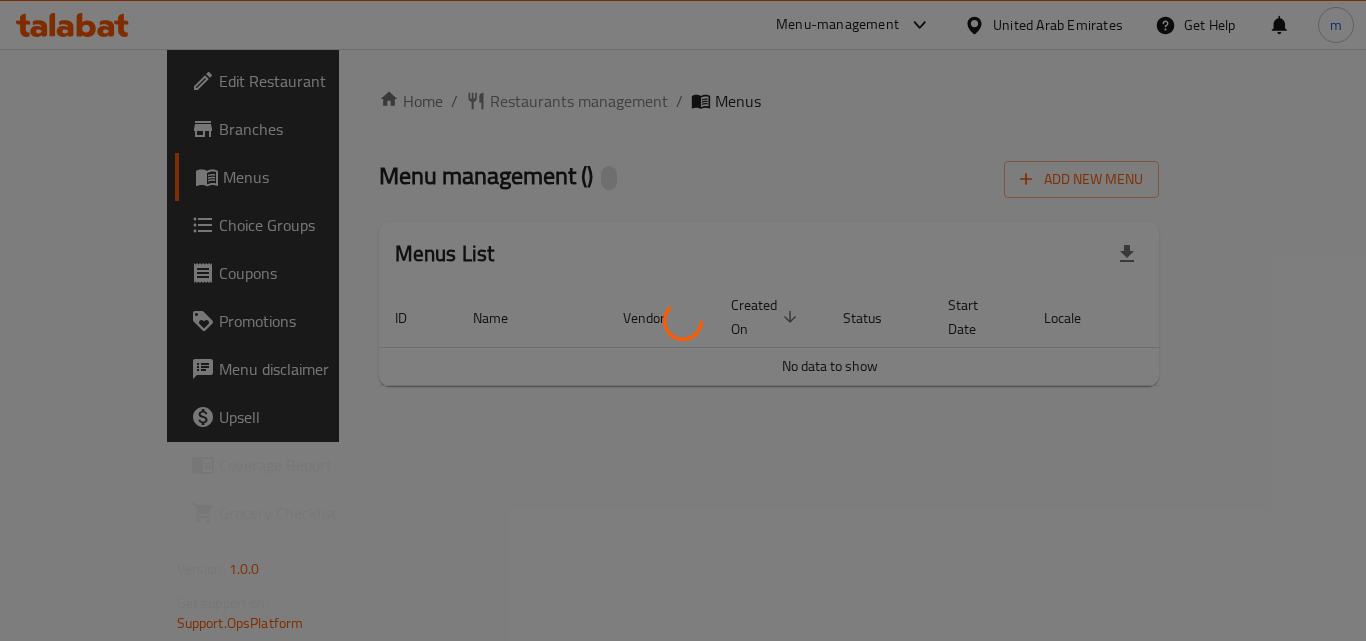 scroll, scrollTop: 0, scrollLeft: 0, axis: both 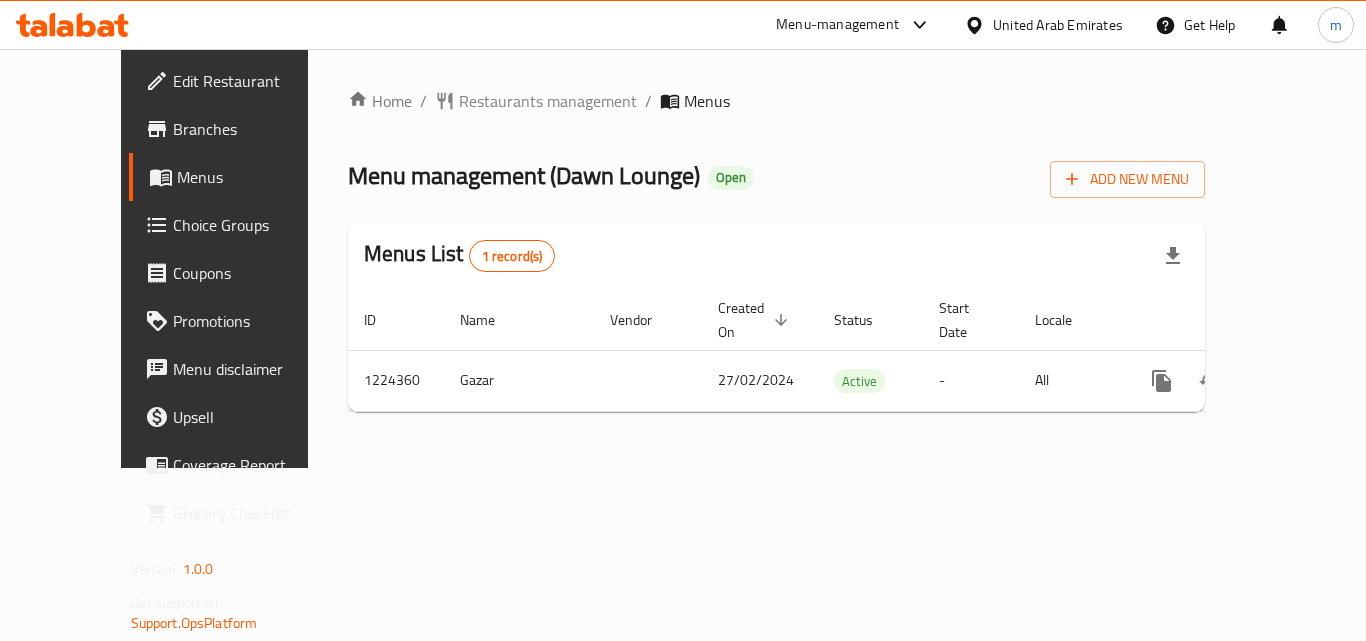 click 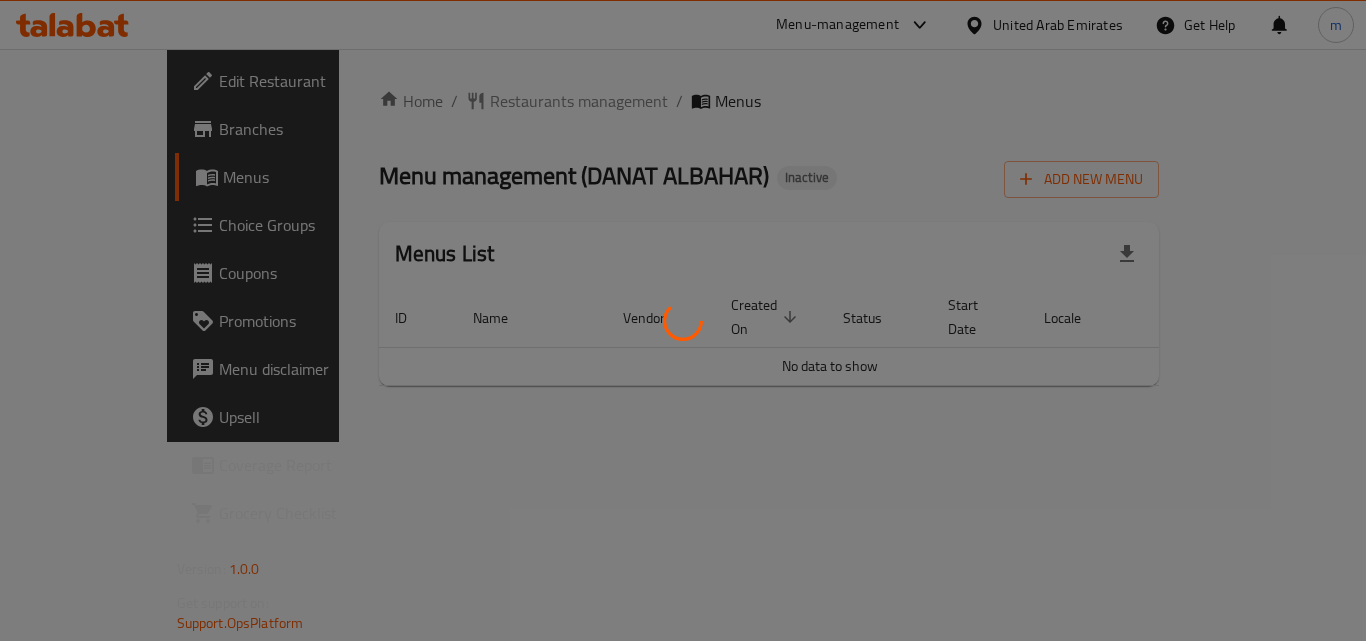 scroll, scrollTop: 0, scrollLeft: 0, axis: both 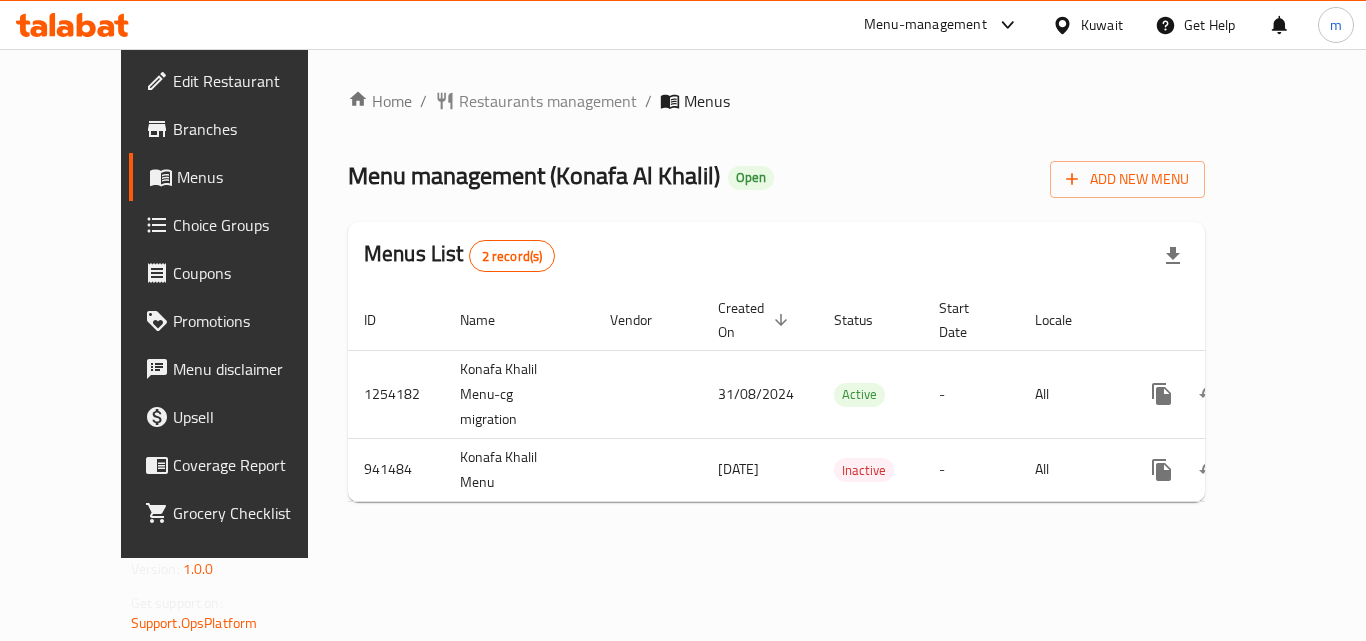 drag, startPoint x: 0, startPoint y: 0, endPoint x: 95, endPoint y: 25, distance: 98.23441 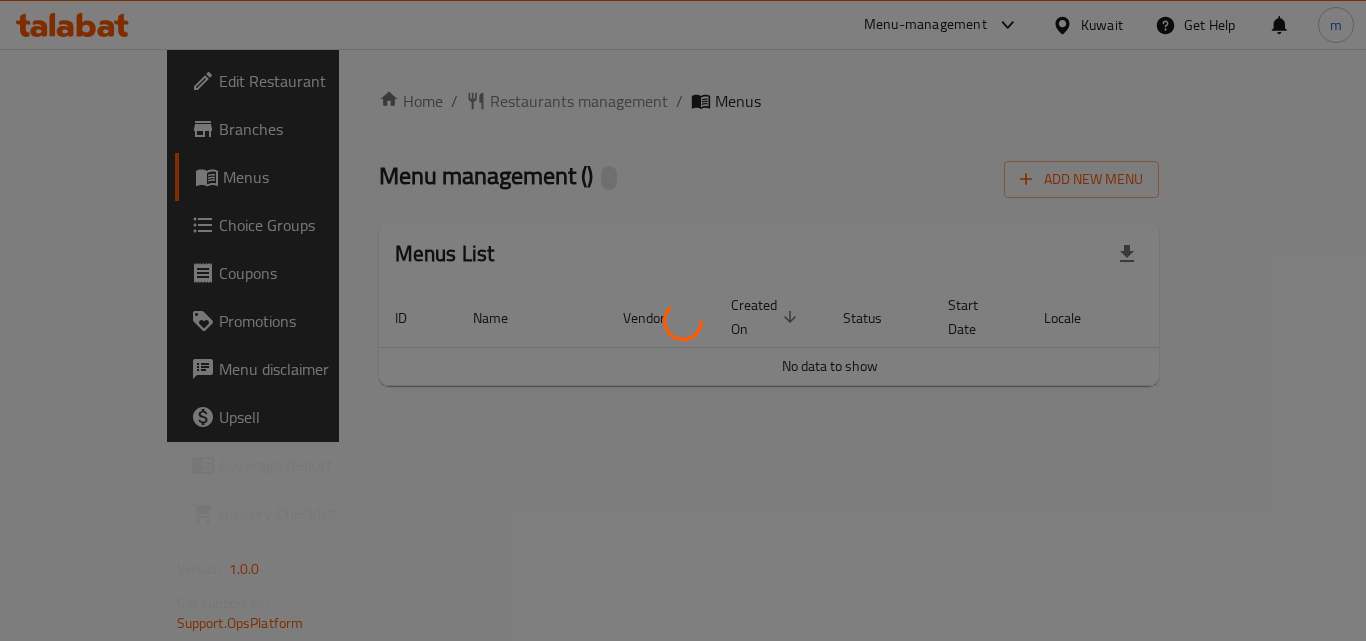scroll, scrollTop: 0, scrollLeft: 0, axis: both 